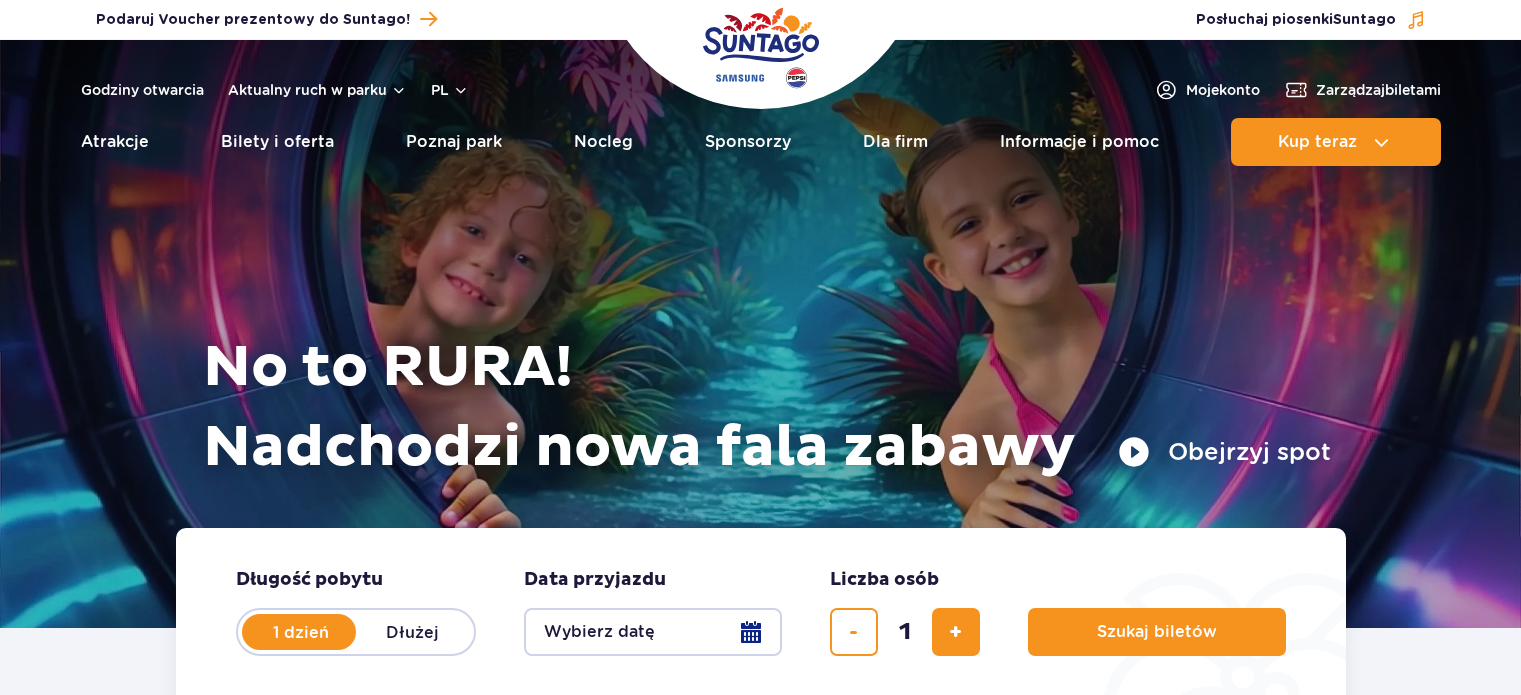 scroll, scrollTop: 0, scrollLeft: 0, axis: both 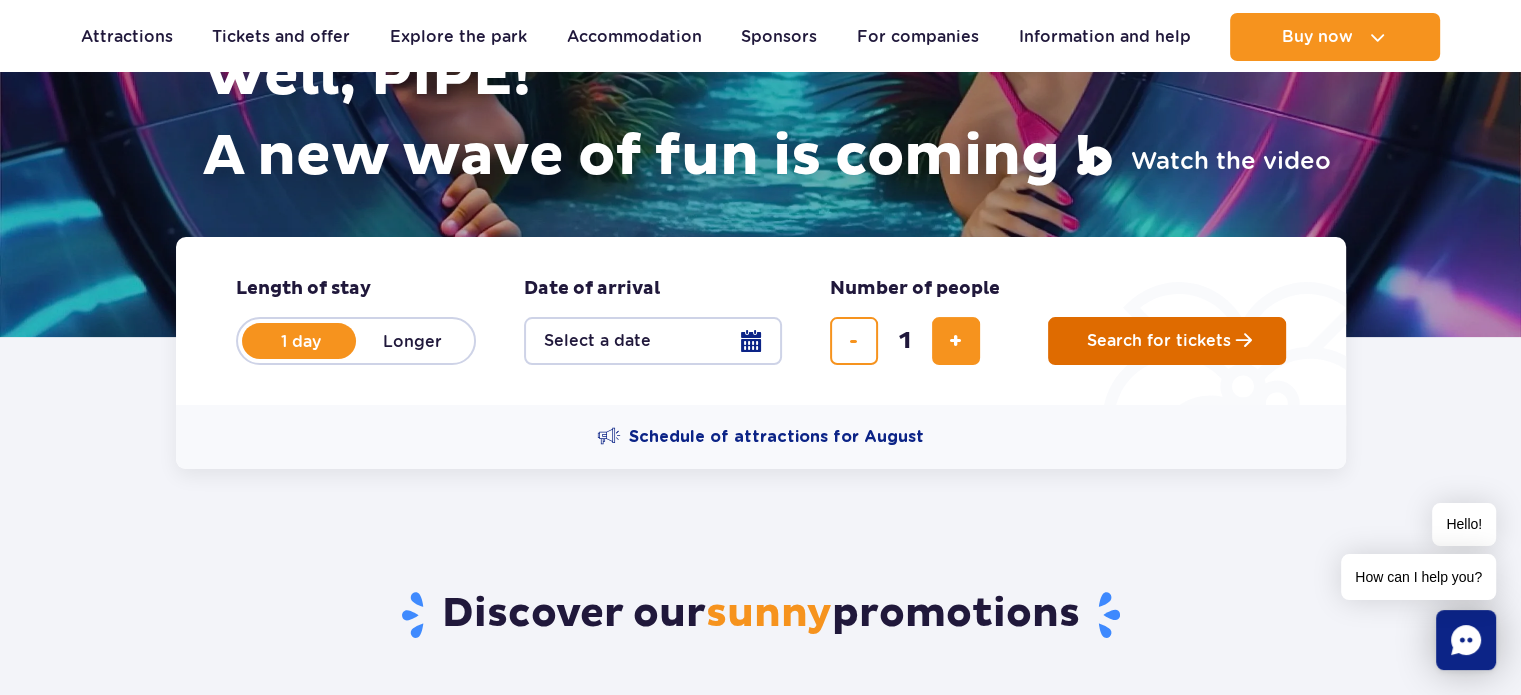 click on "Search for tickets" at bounding box center (1159, 341) 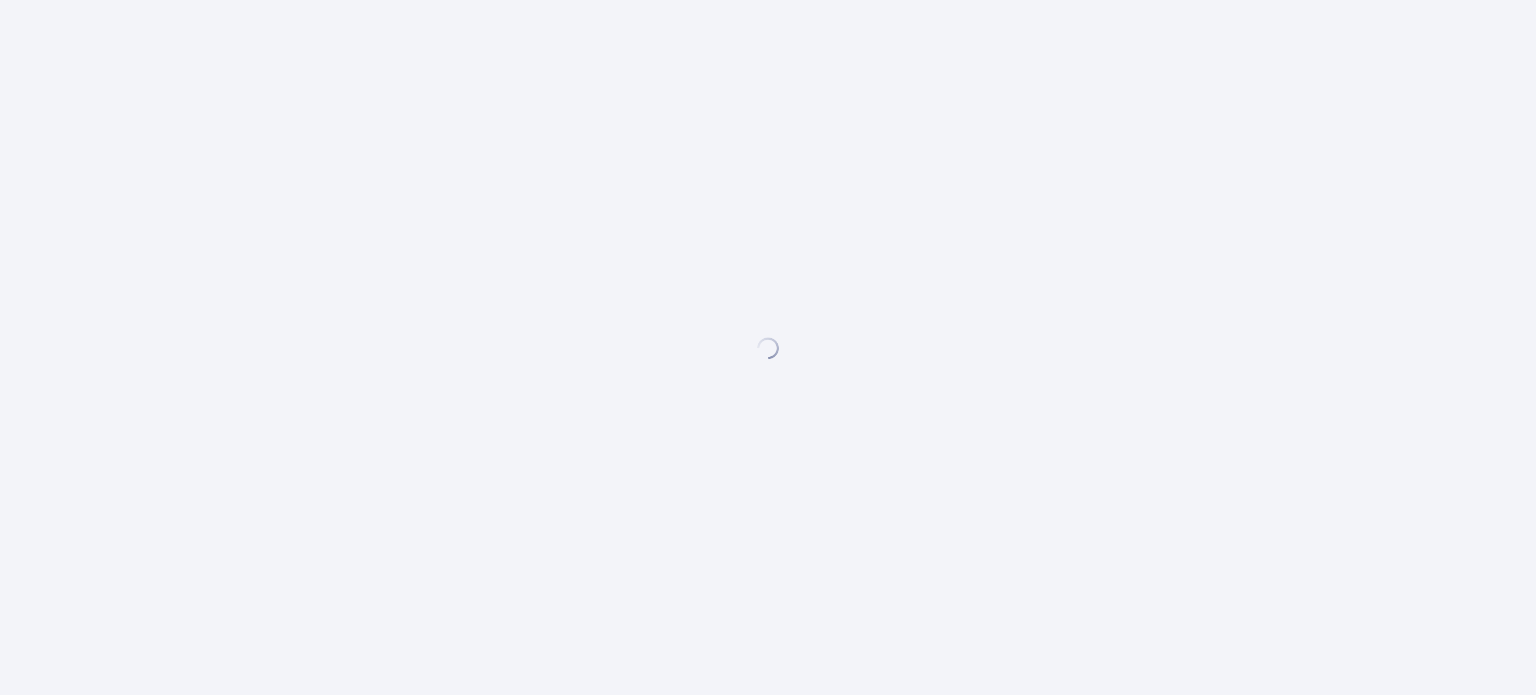 scroll, scrollTop: 0, scrollLeft: 0, axis: both 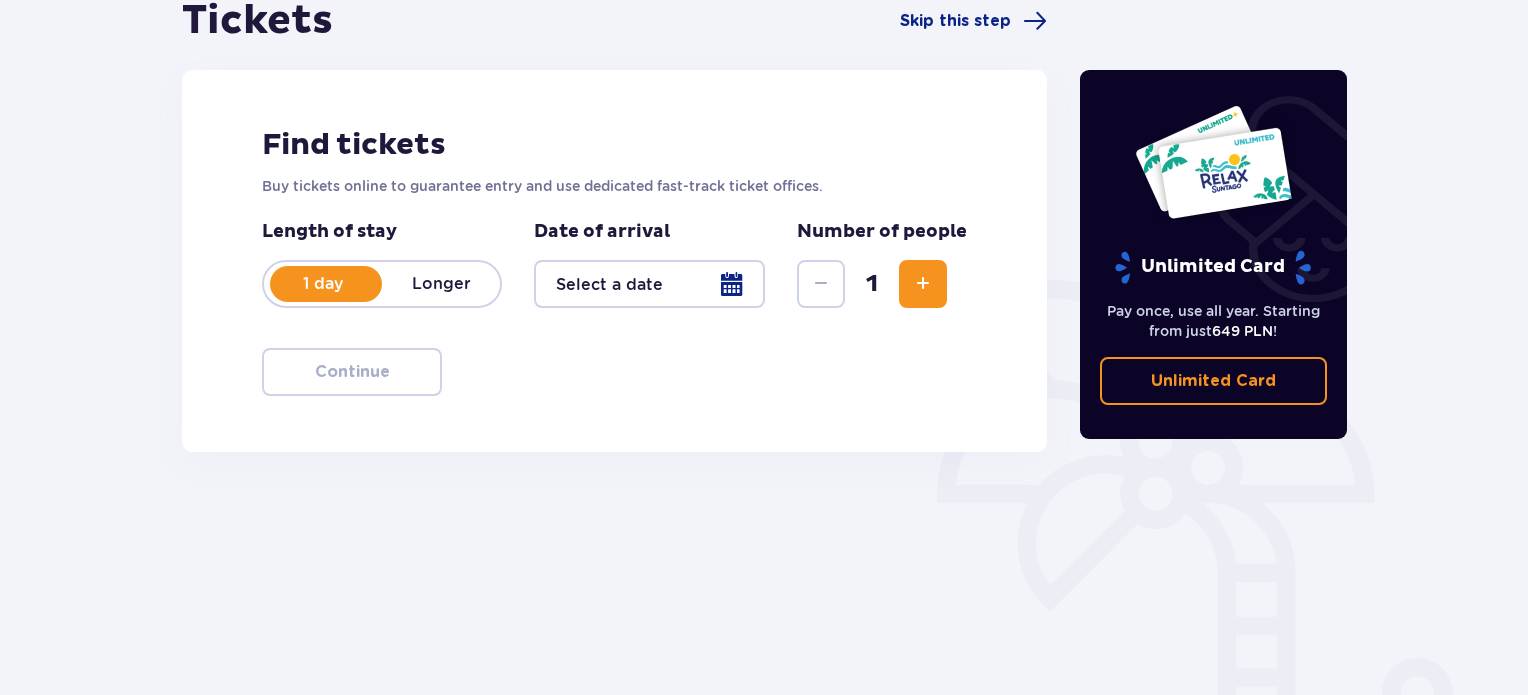 click on "1 day Longer" at bounding box center (382, 284) 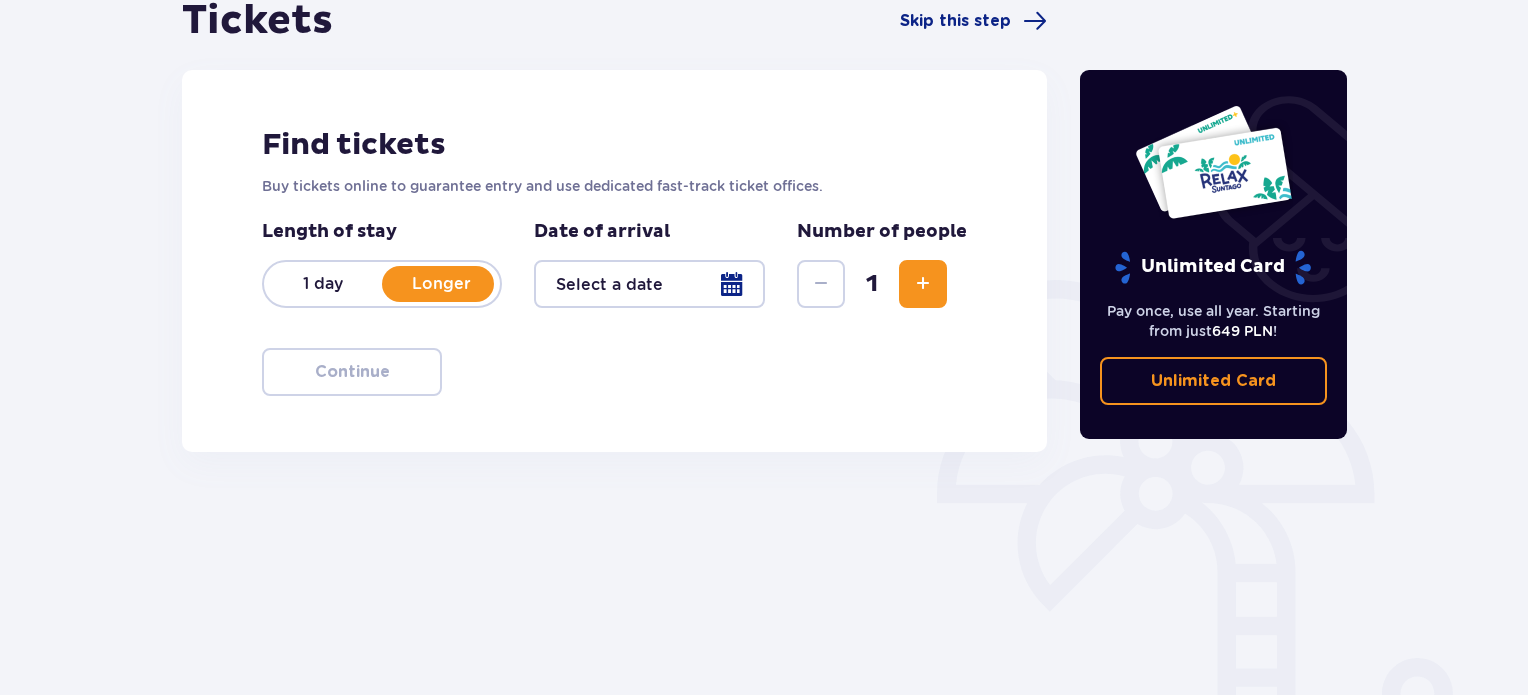 click on "1 day" at bounding box center (323, 283) 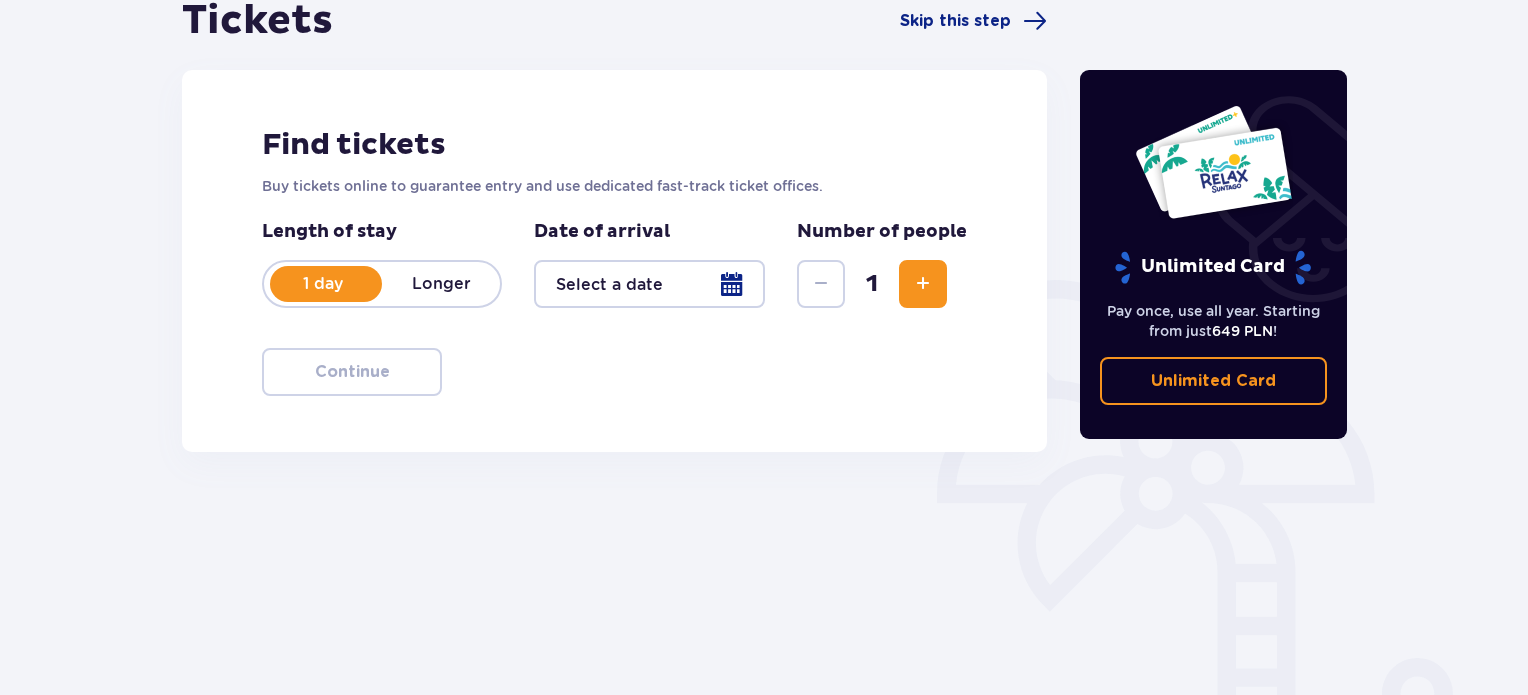 click at bounding box center [649, 284] 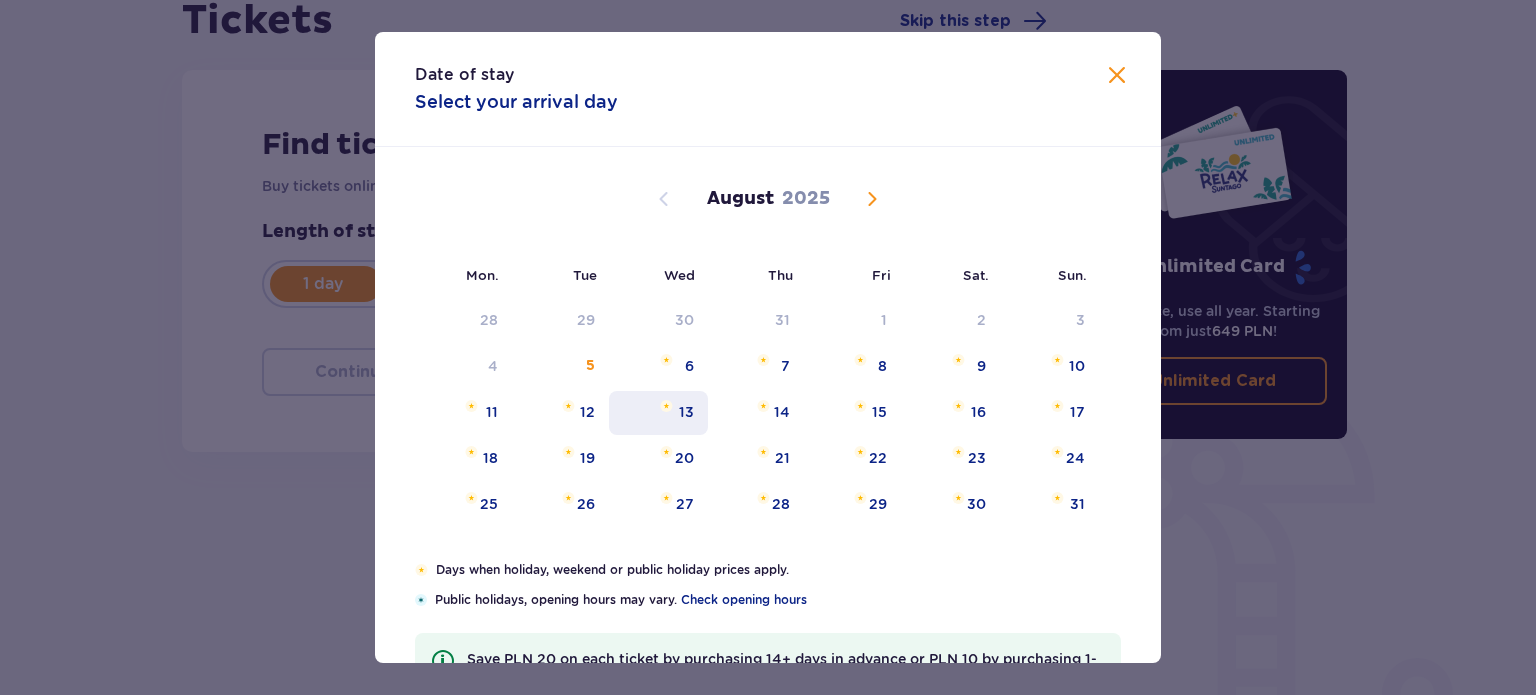 click on "13" at bounding box center [686, 412] 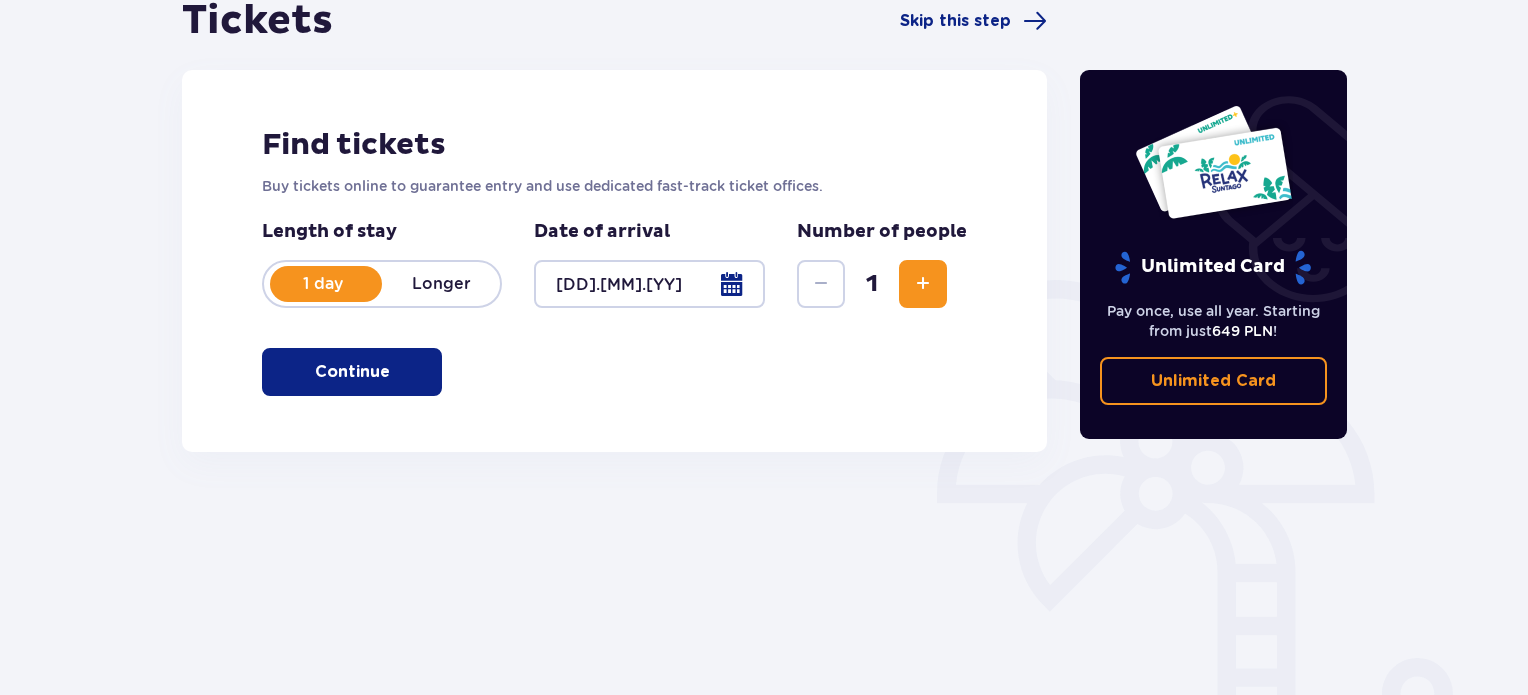 click at bounding box center [649, 284] 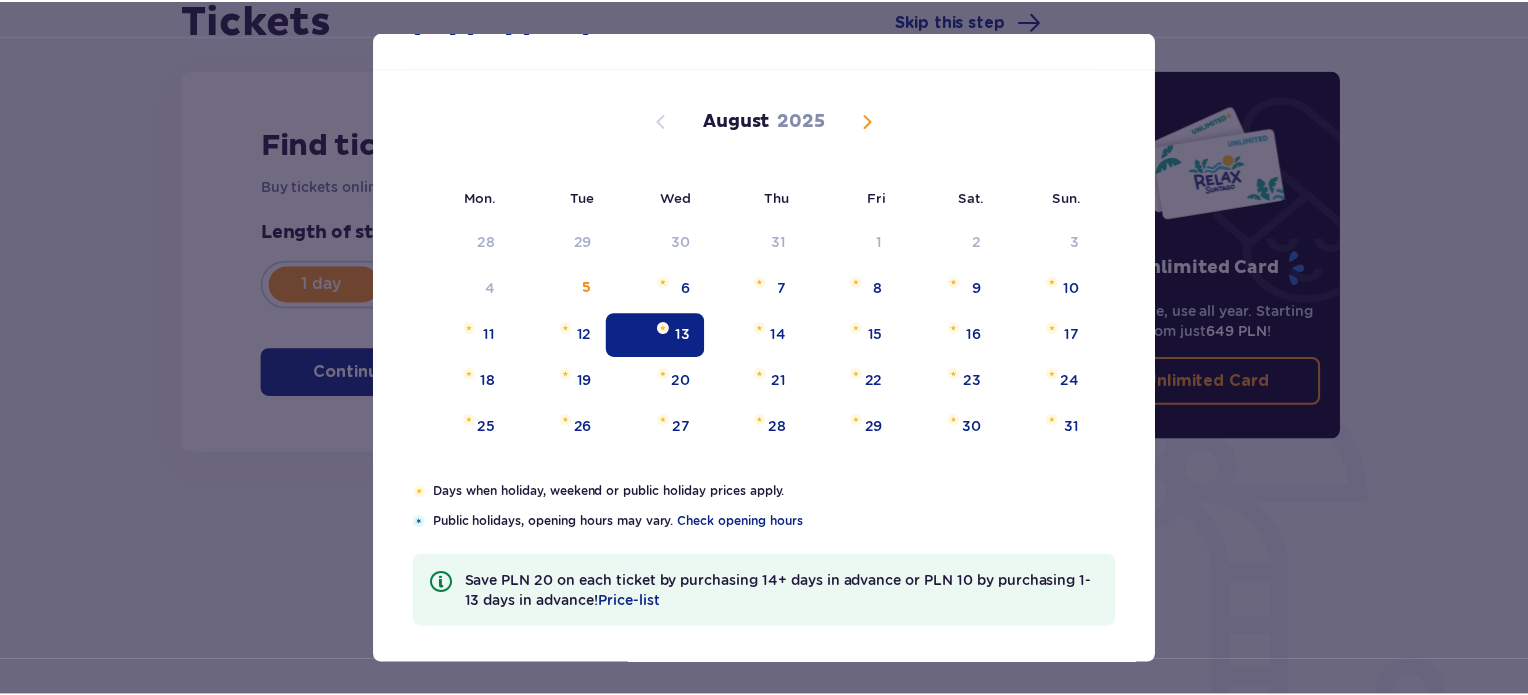 scroll, scrollTop: 81, scrollLeft: 0, axis: vertical 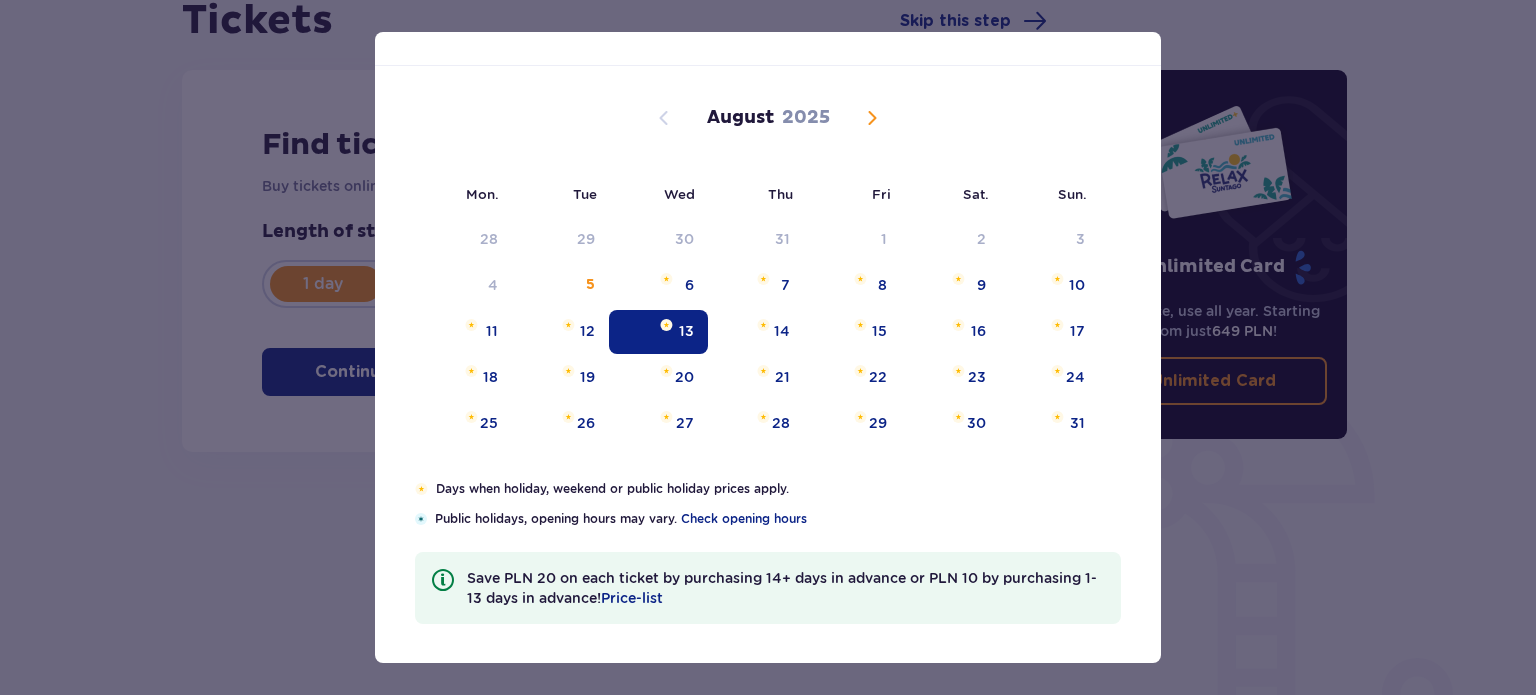 click on "Date of stay 13/08/2025 Mon. Tue Wed Thu Fri Sat. Sun. July 2025 30 1 2 3 4 5 6 7 8 9 10 11 12 13 14 15 16 17 18 19 20 21 22 23 24 25 26 27 28 29 30 31 1 2 3 August 2025 28 29 30 31 1 2 3 4 5 6 7 8 9 10 11 12 13 14 15 16 17 18 19 20 21 22 23 24 25 26 27 28 29 30 31 September 2025 1 2 3 4 5 6 7 8 9 10 11 12 13 14 15 16 17 18 19 20 21 22 23 24 25 26 27 28 29 30 1 2 3 4 5 Days when holiday, weekend or public holiday prices apply. Public holidays, opening hours may vary.   Check opening hours Save PLN 20 on each ticket by purchasing 14+ days in advance or PLN 10 by purchasing 1-13 days in advance! Price-list" at bounding box center [768, 347] 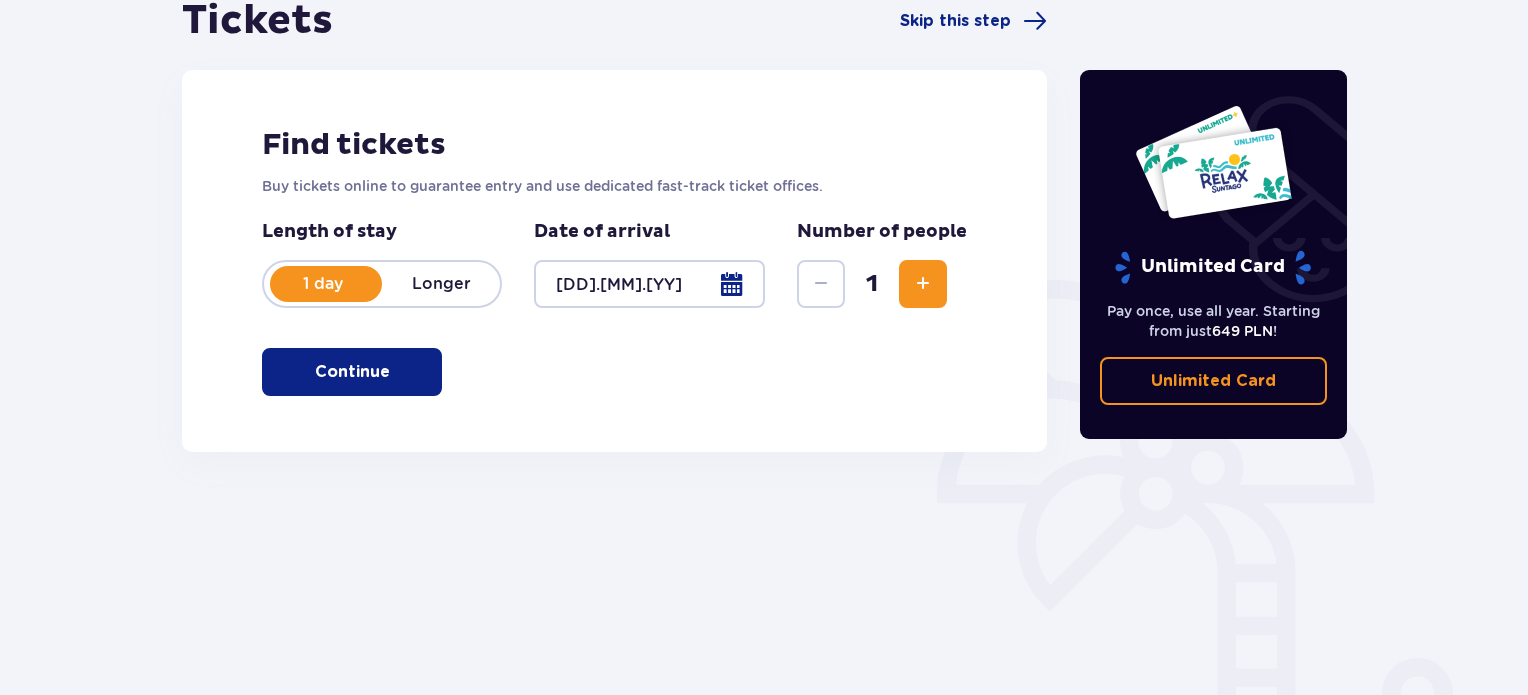 click at bounding box center (923, 284) 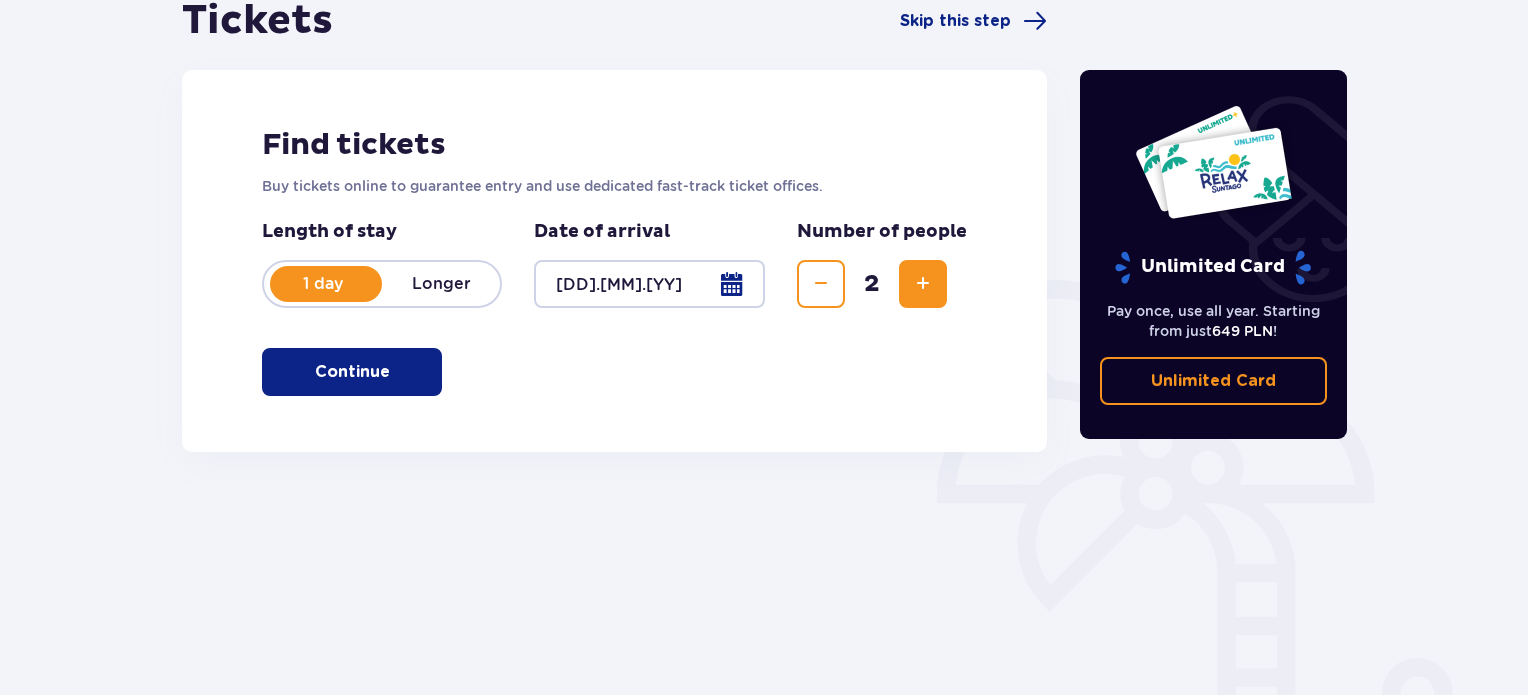 click on "Continue" at bounding box center (352, 372) 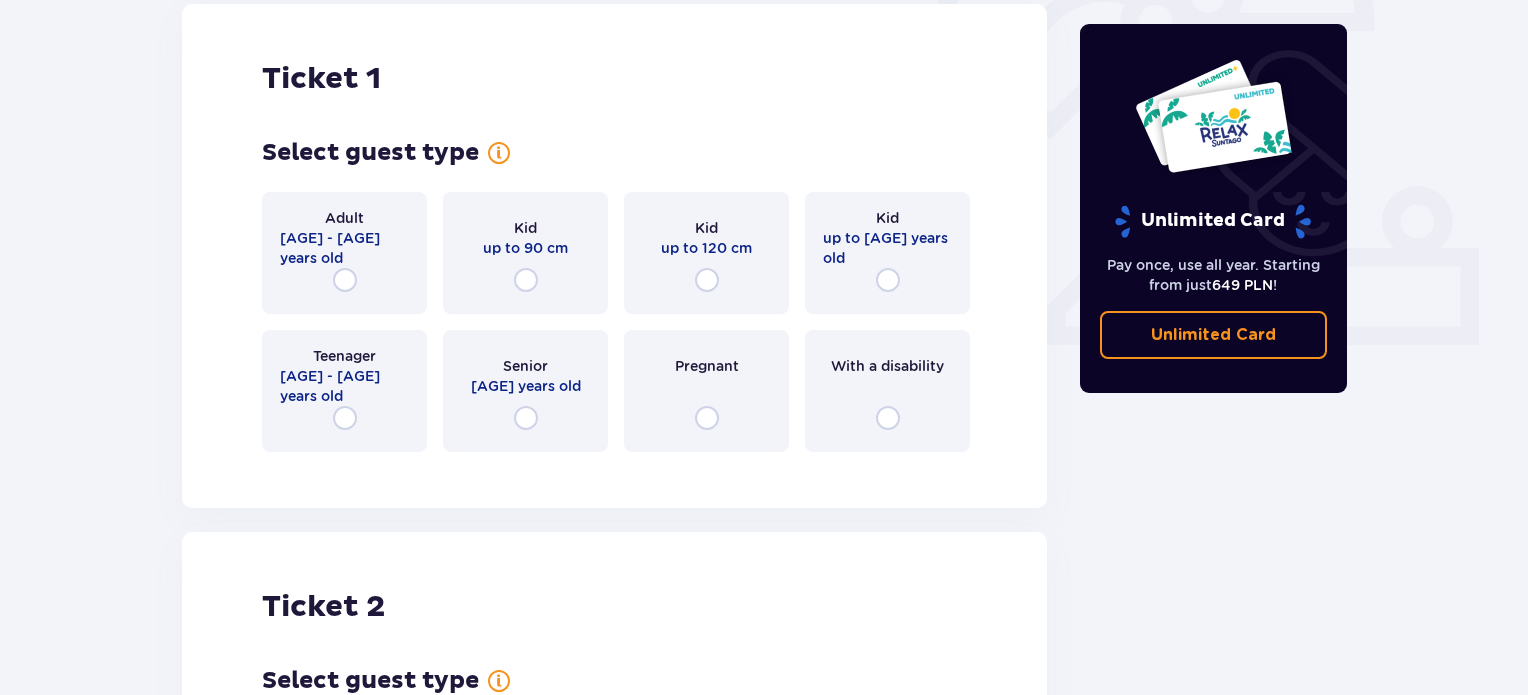 scroll, scrollTop: 691, scrollLeft: 0, axis: vertical 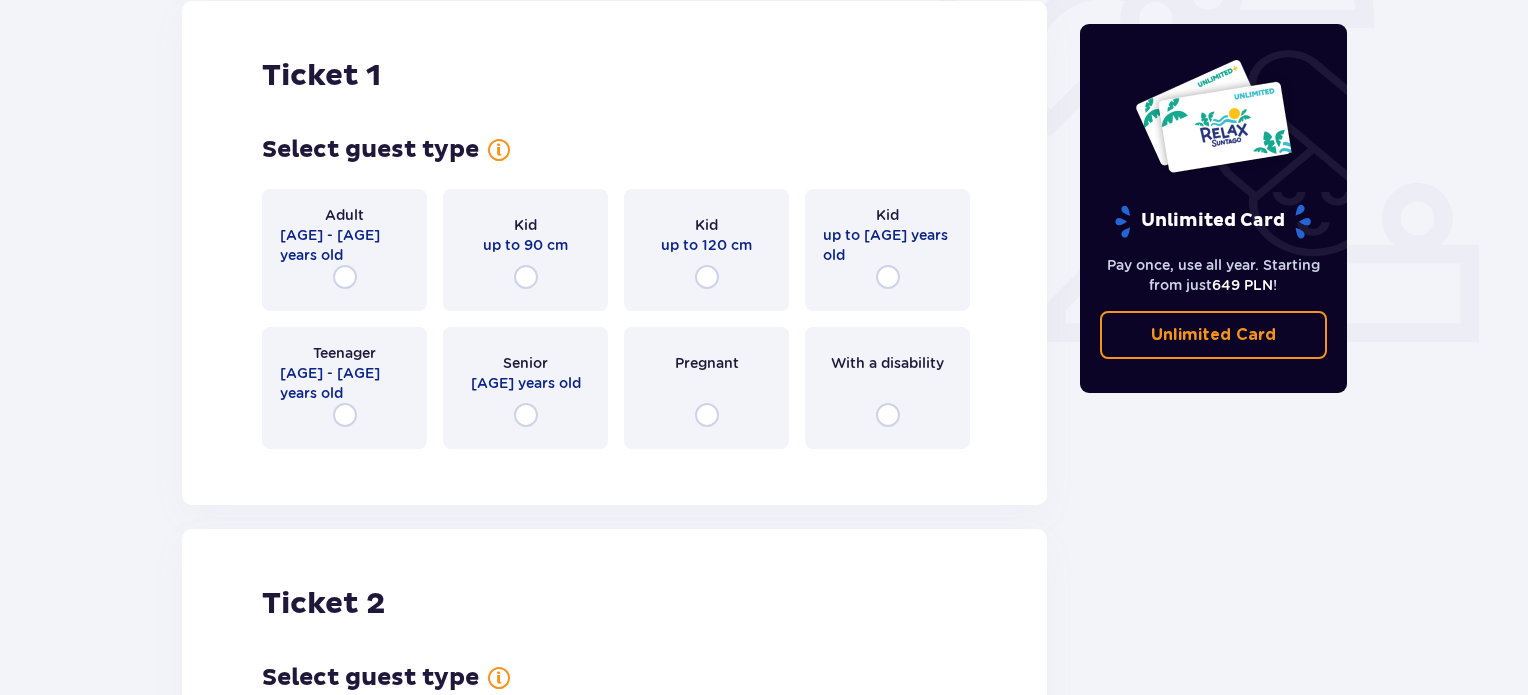 click on "Adult 18 - 65 years old" at bounding box center (344, 250) 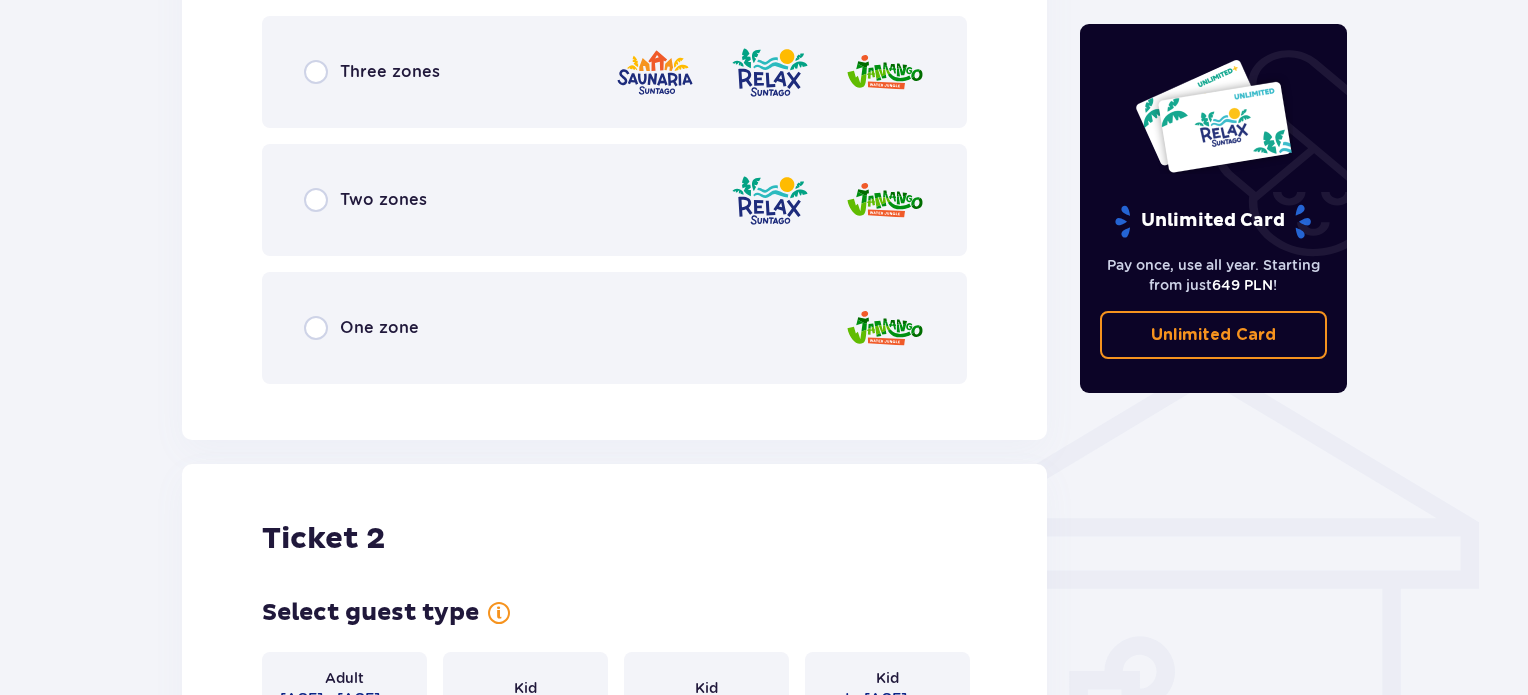 scroll, scrollTop: 1261, scrollLeft: 0, axis: vertical 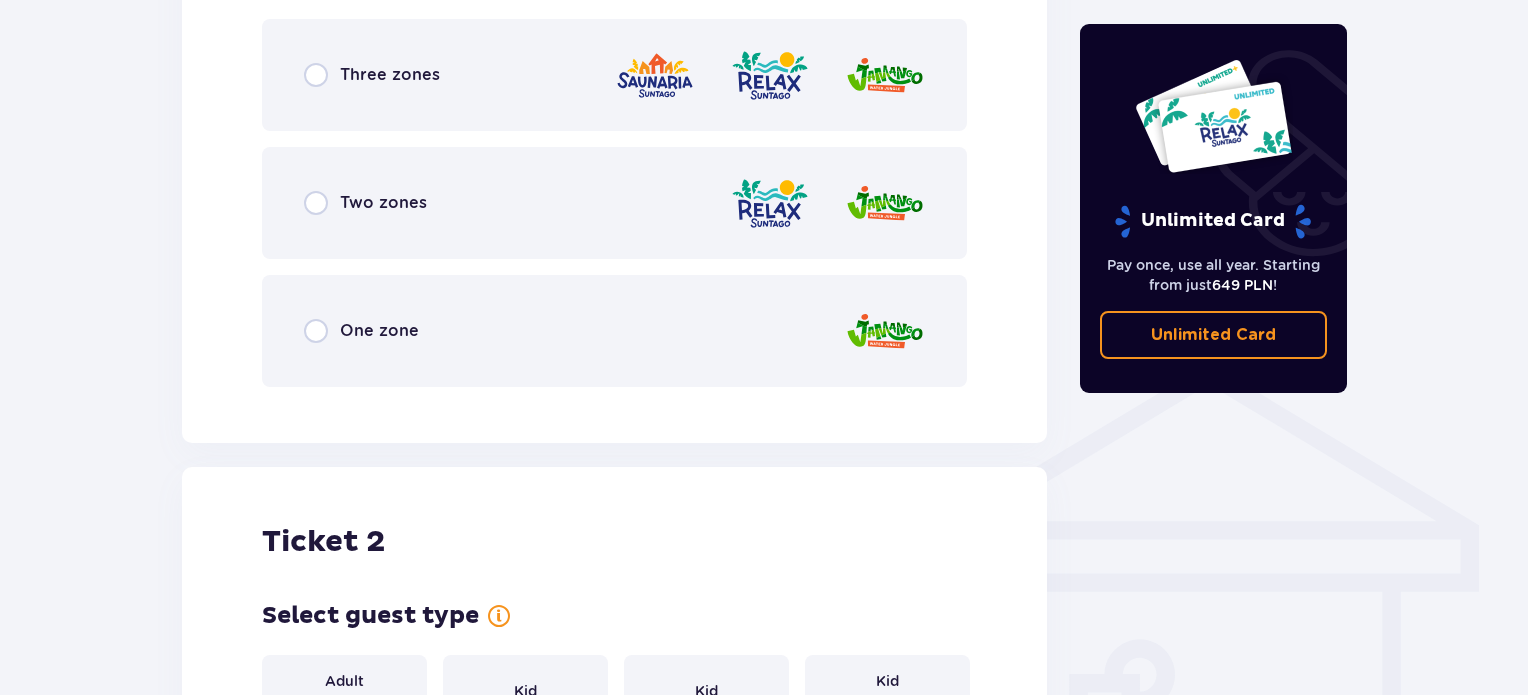 click on "Three zones" at bounding box center (614, 75) 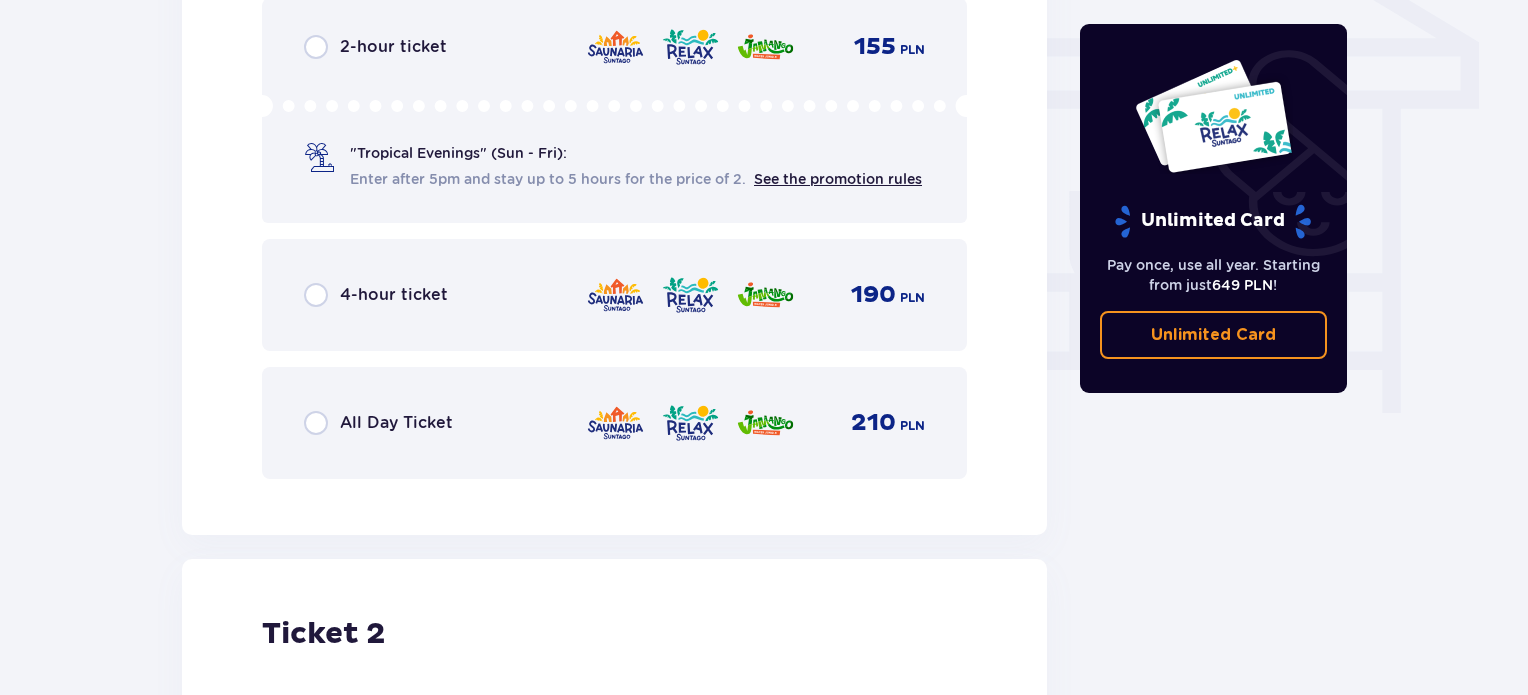 scroll, scrollTop: 1747, scrollLeft: 0, axis: vertical 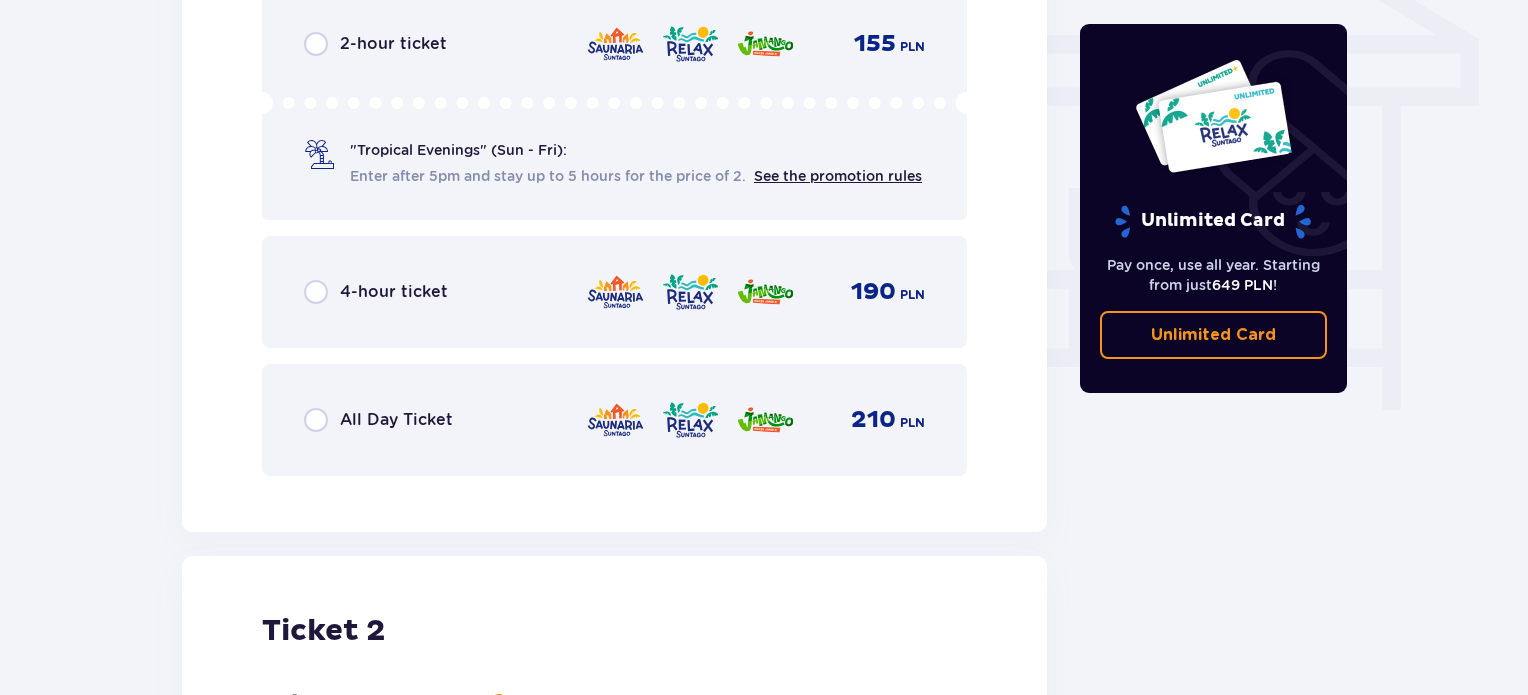 click on "All Day Ticket 210 PLN" at bounding box center [614, 420] 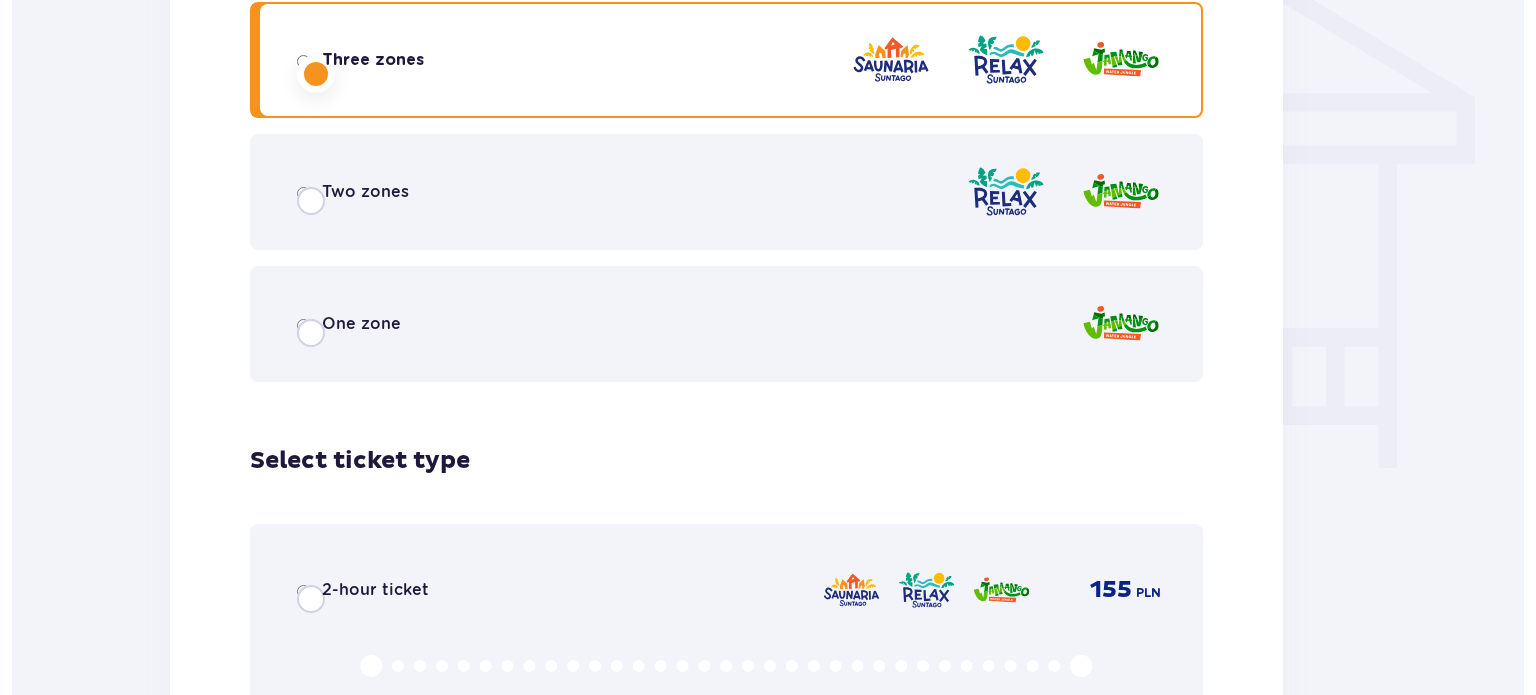 scroll, scrollTop: 0, scrollLeft: 0, axis: both 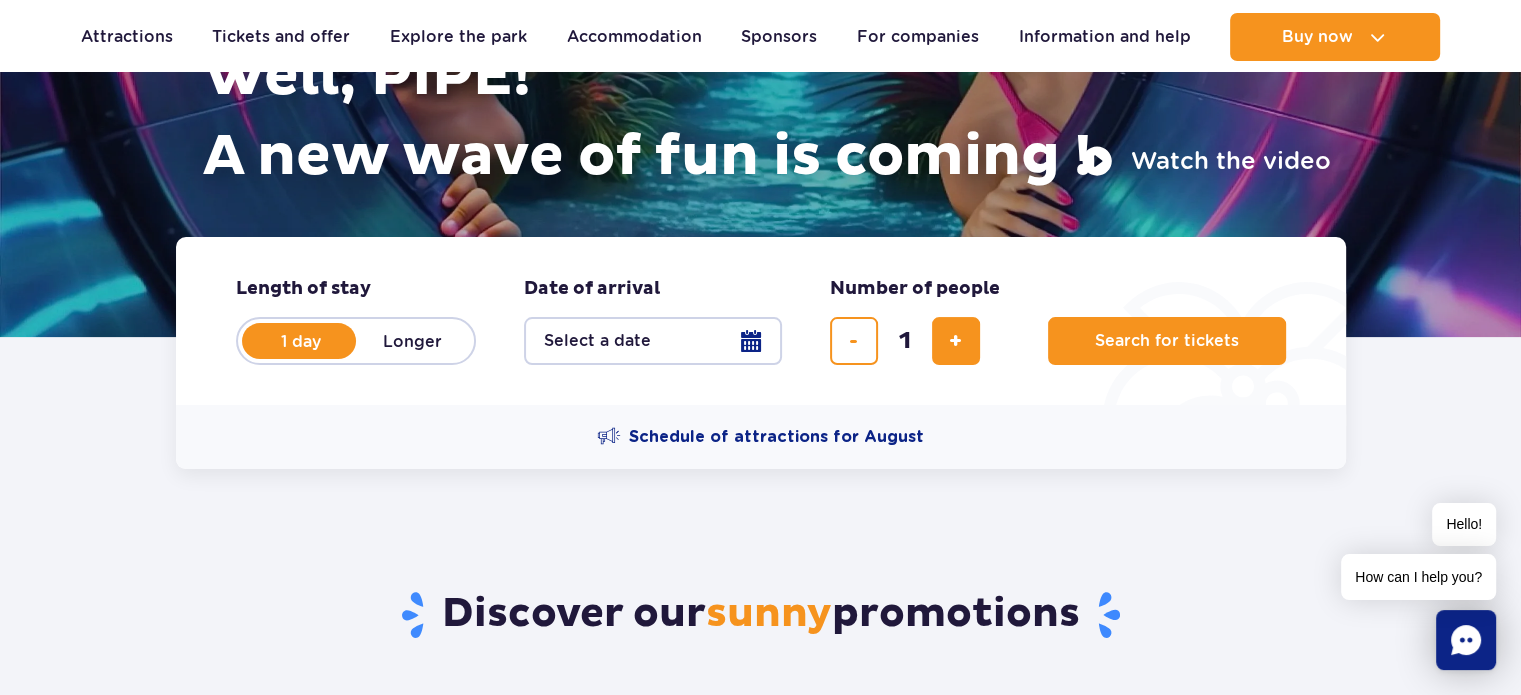 click on "Select a date" at bounding box center [653, 341] 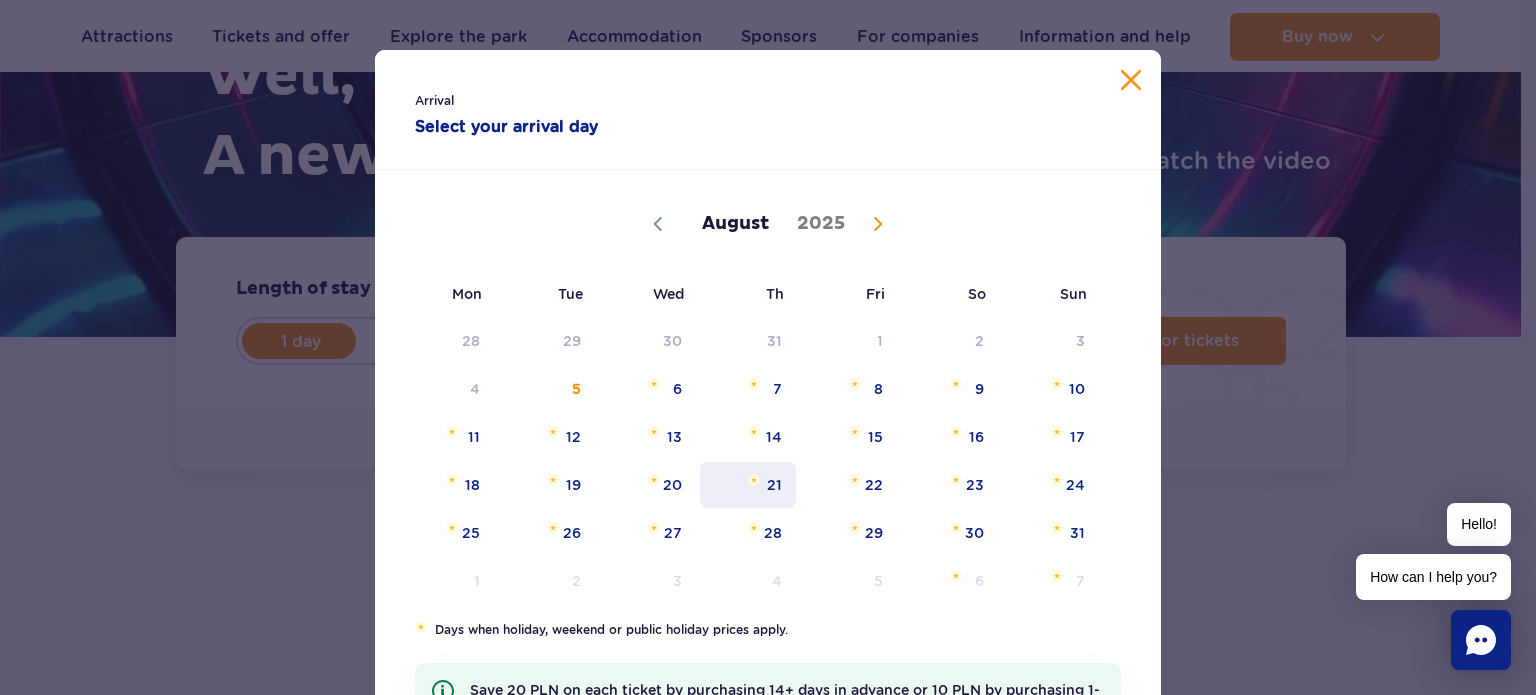 click on "21" at bounding box center [748, 485] 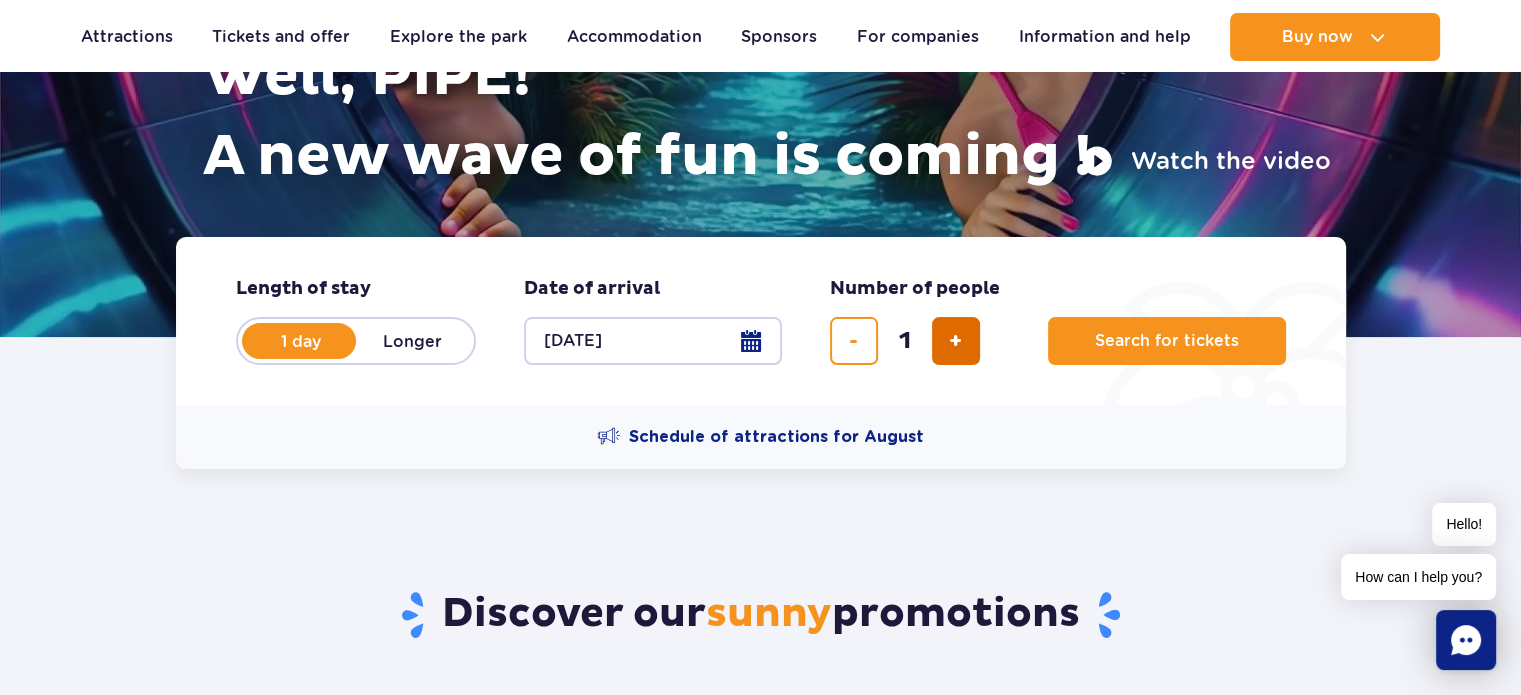 click at bounding box center [956, 341] 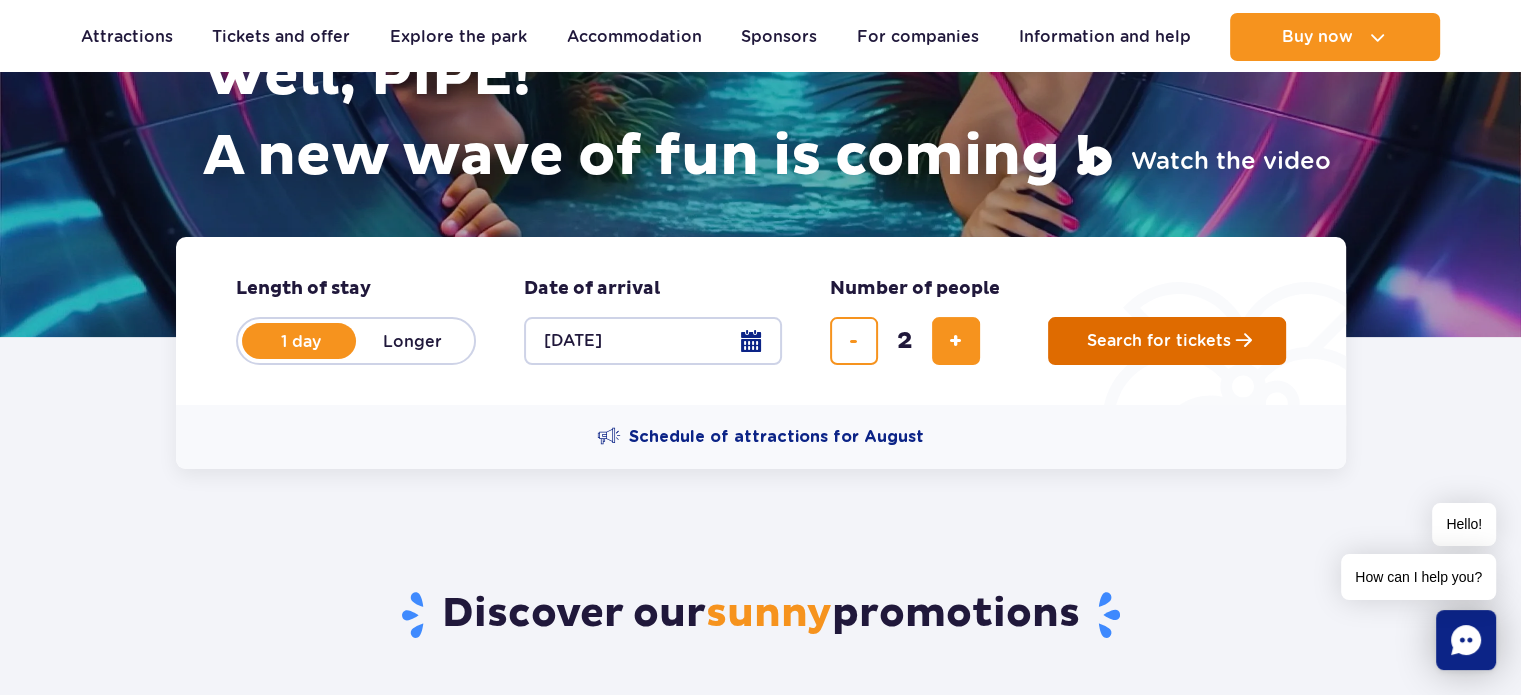 click on "Search for tickets" at bounding box center (1167, 341) 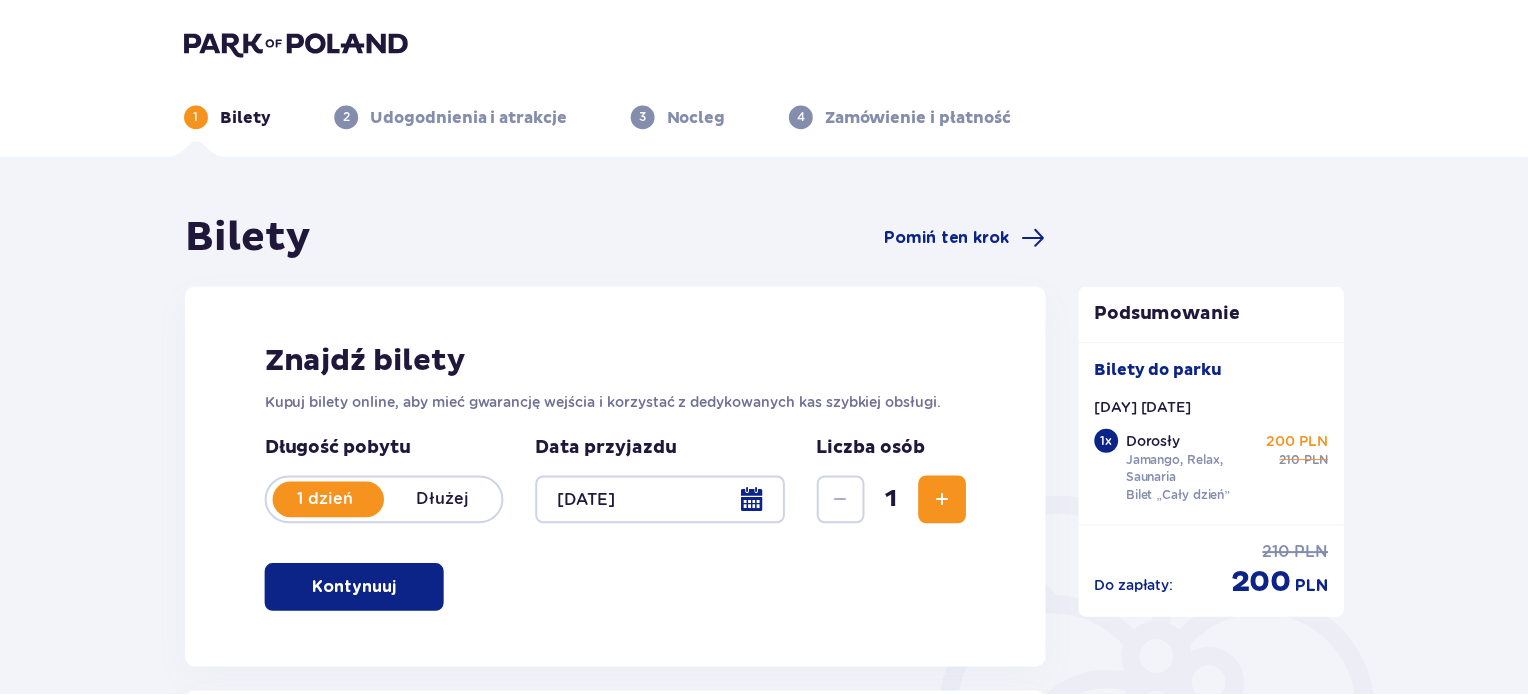 scroll, scrollTop: 412, scrollLeft: 0, axis: vertical 